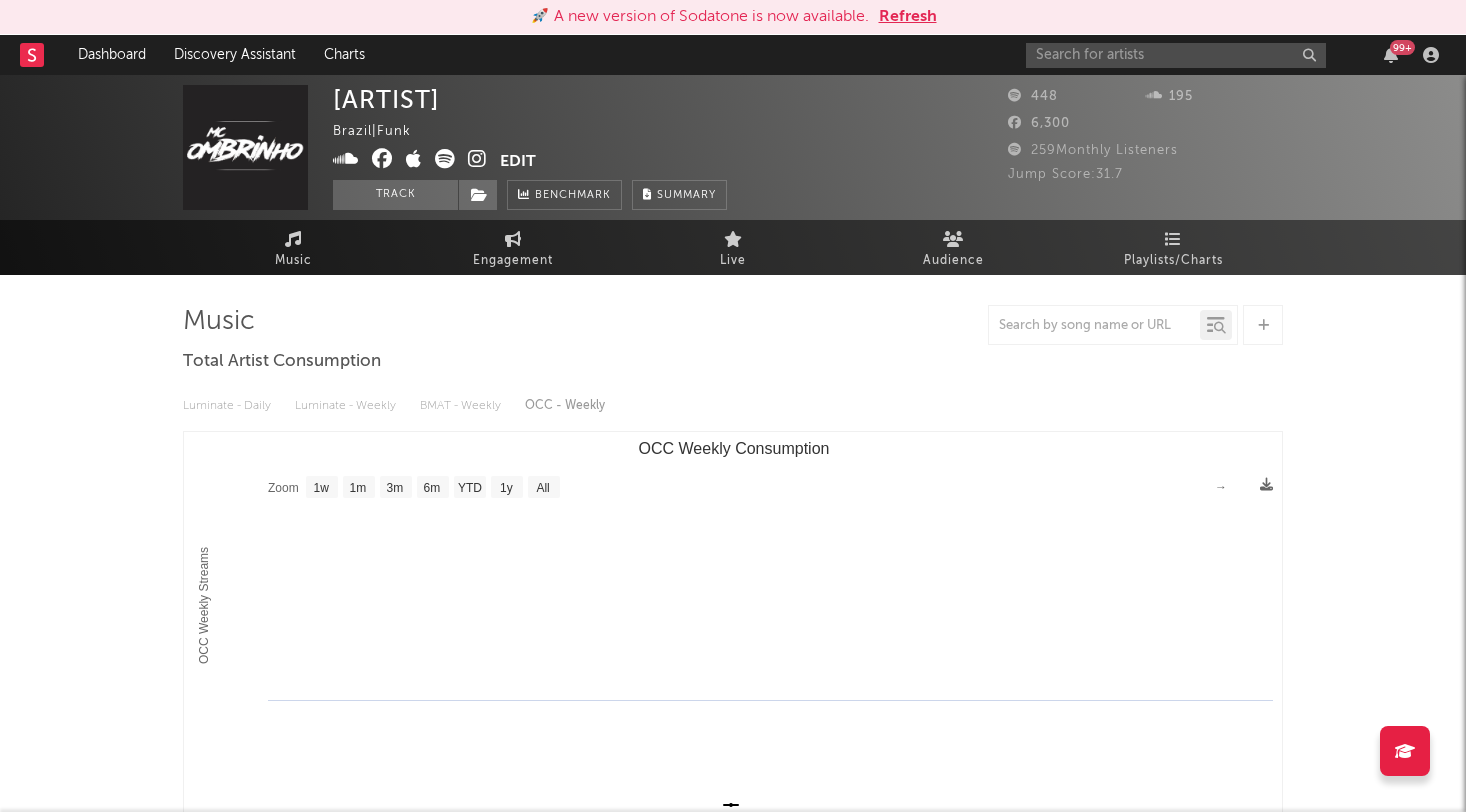select on "1w" 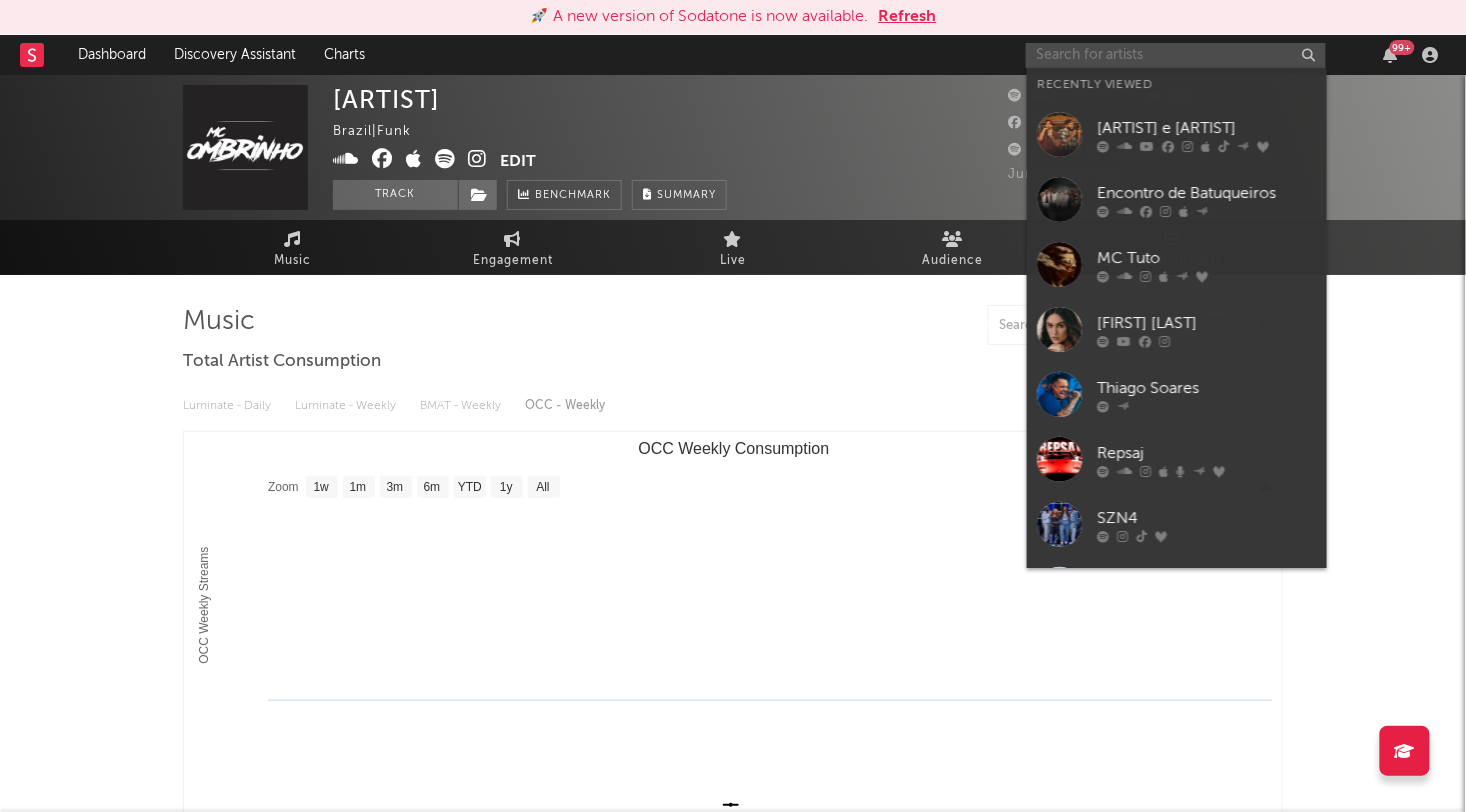 click at bounding box center (1176, 55) 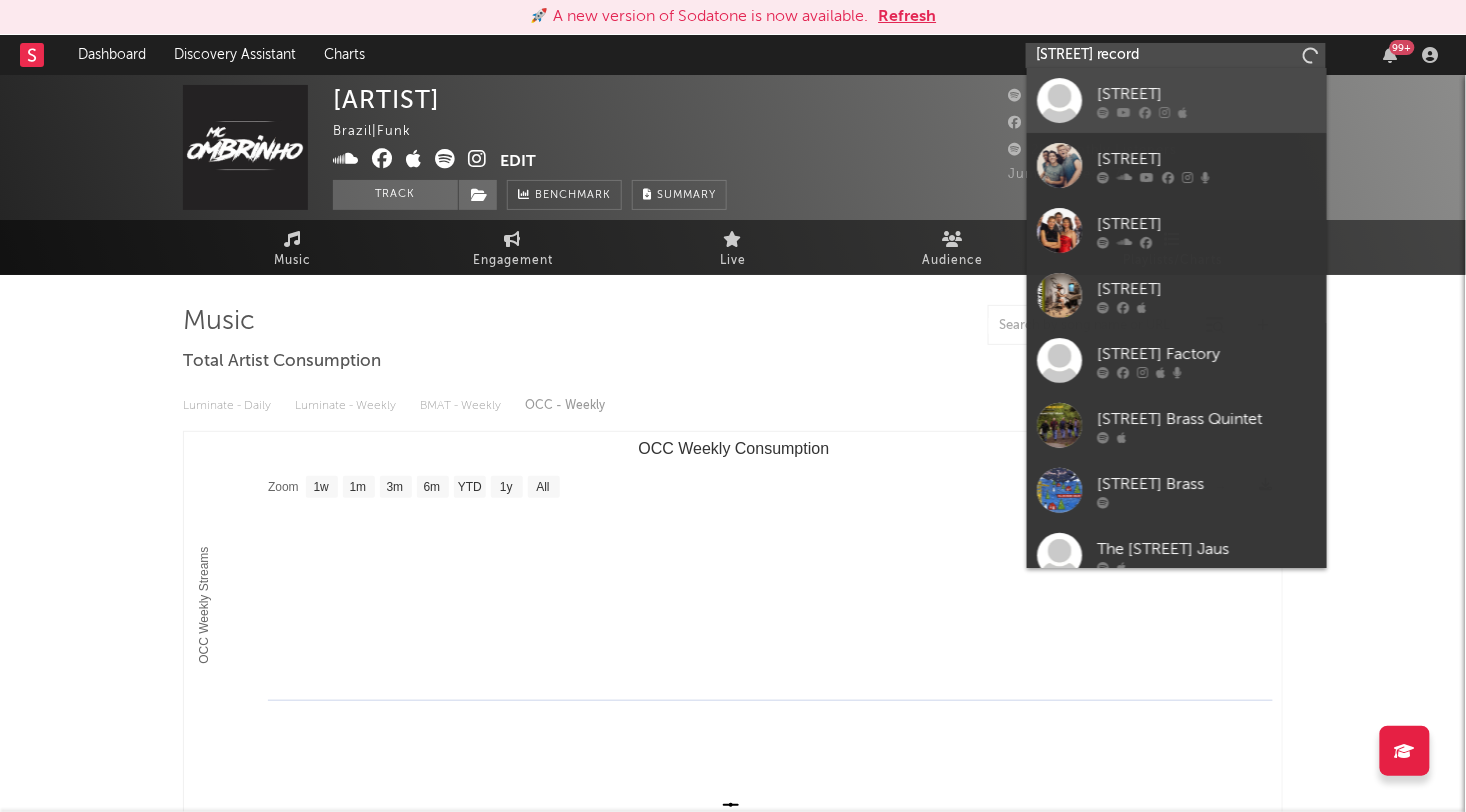 type on "mainstreet records" 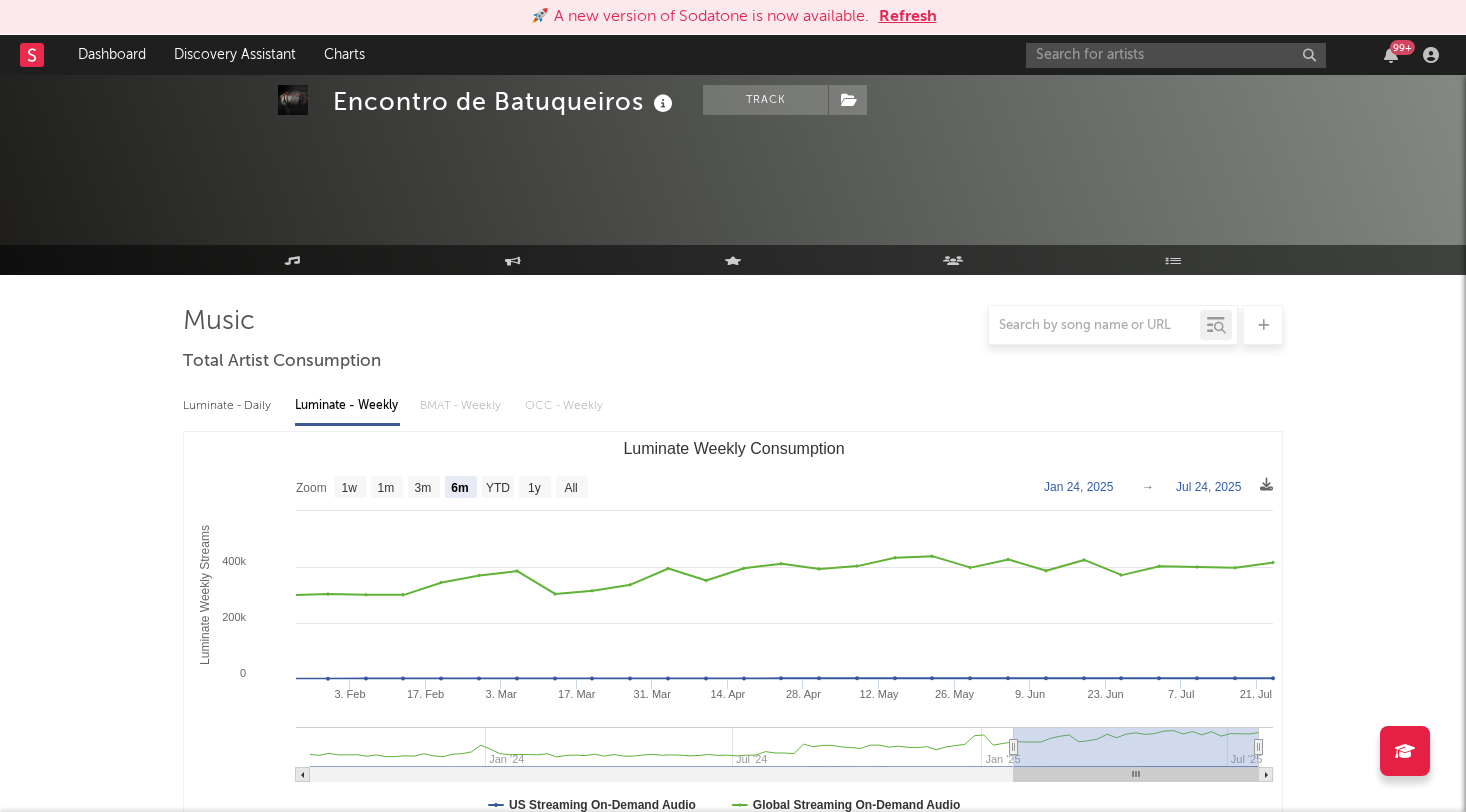 select on "6m" 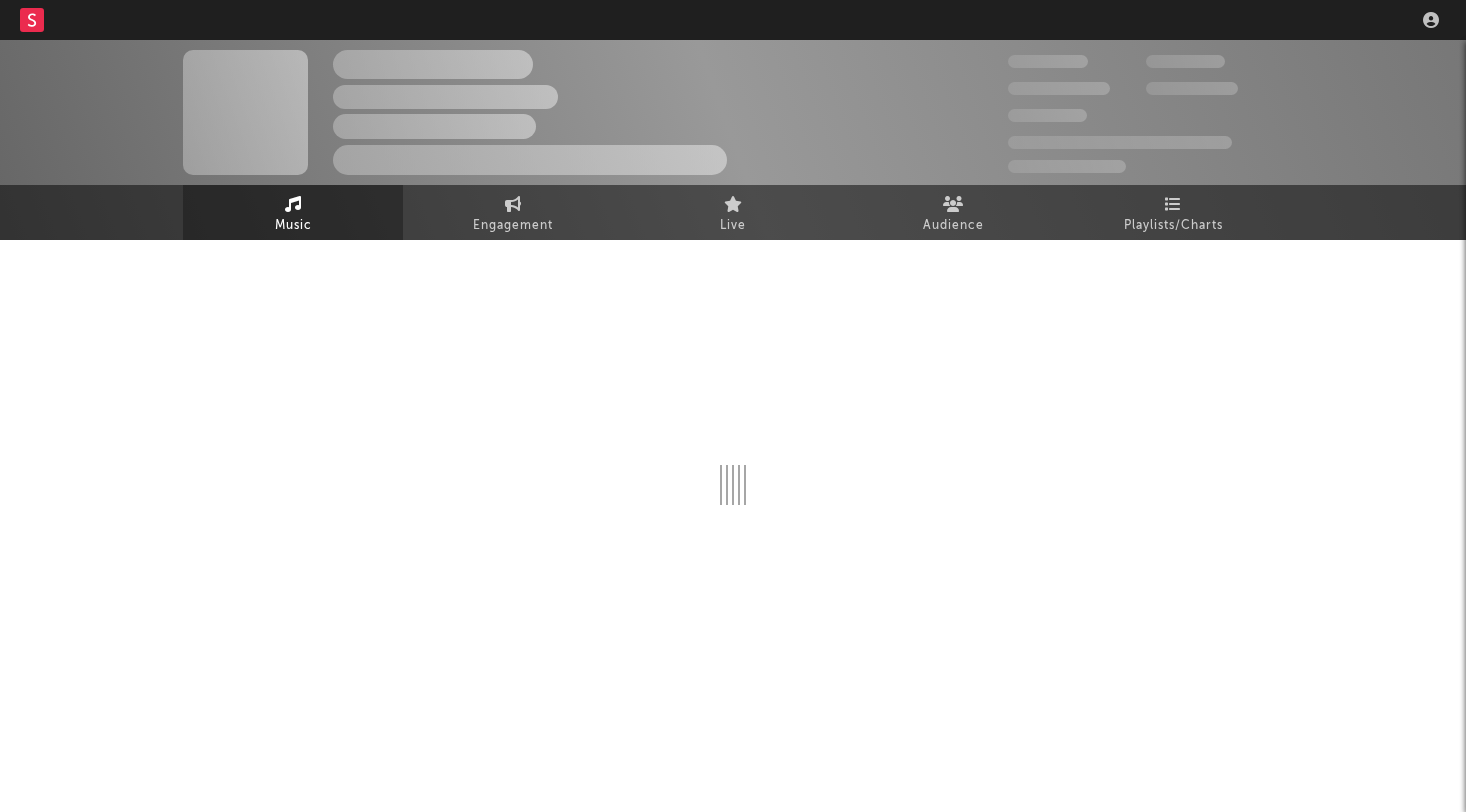 scroll, scrollTop: 0, scrollLeft: 0, axis: both 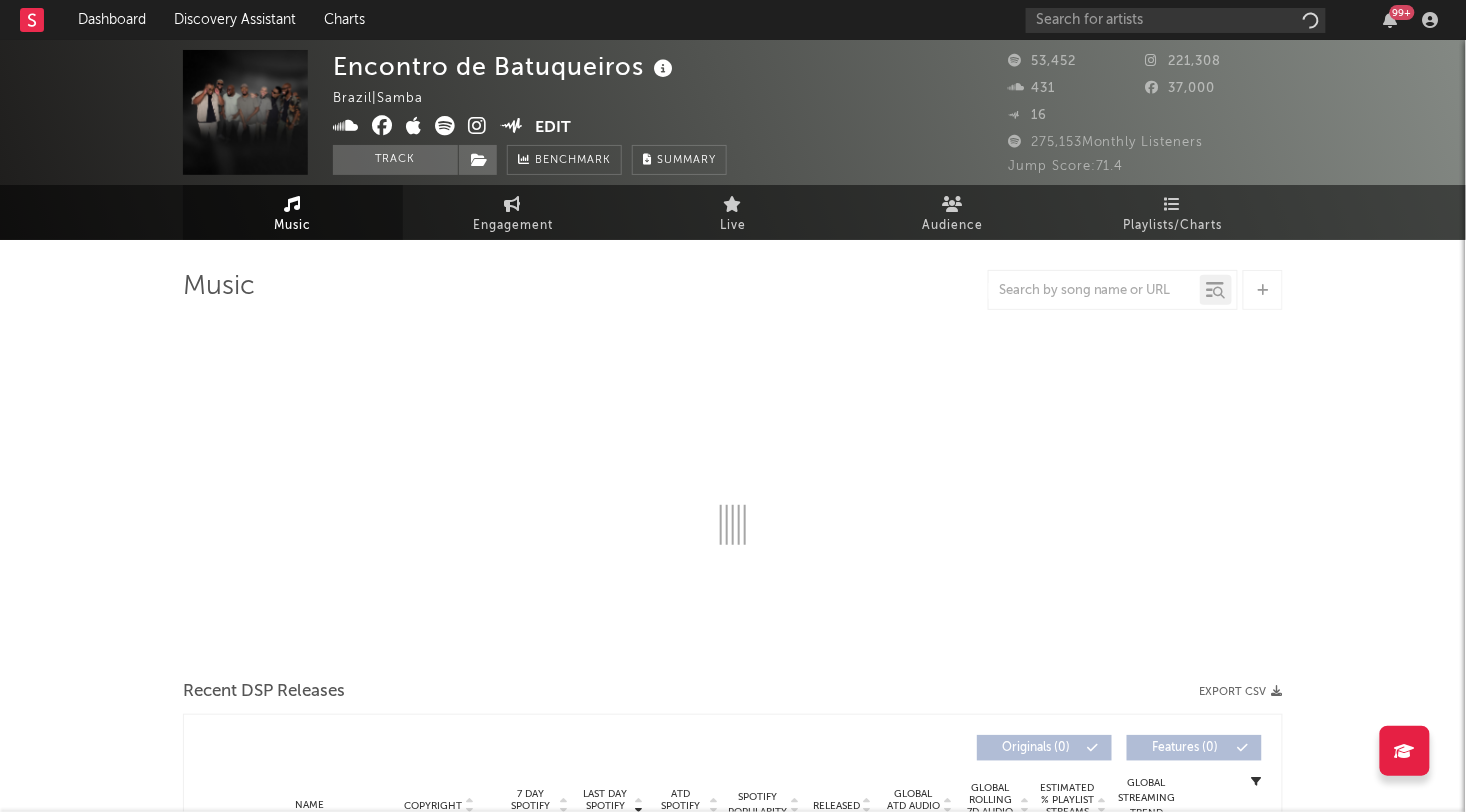 select on "6m" 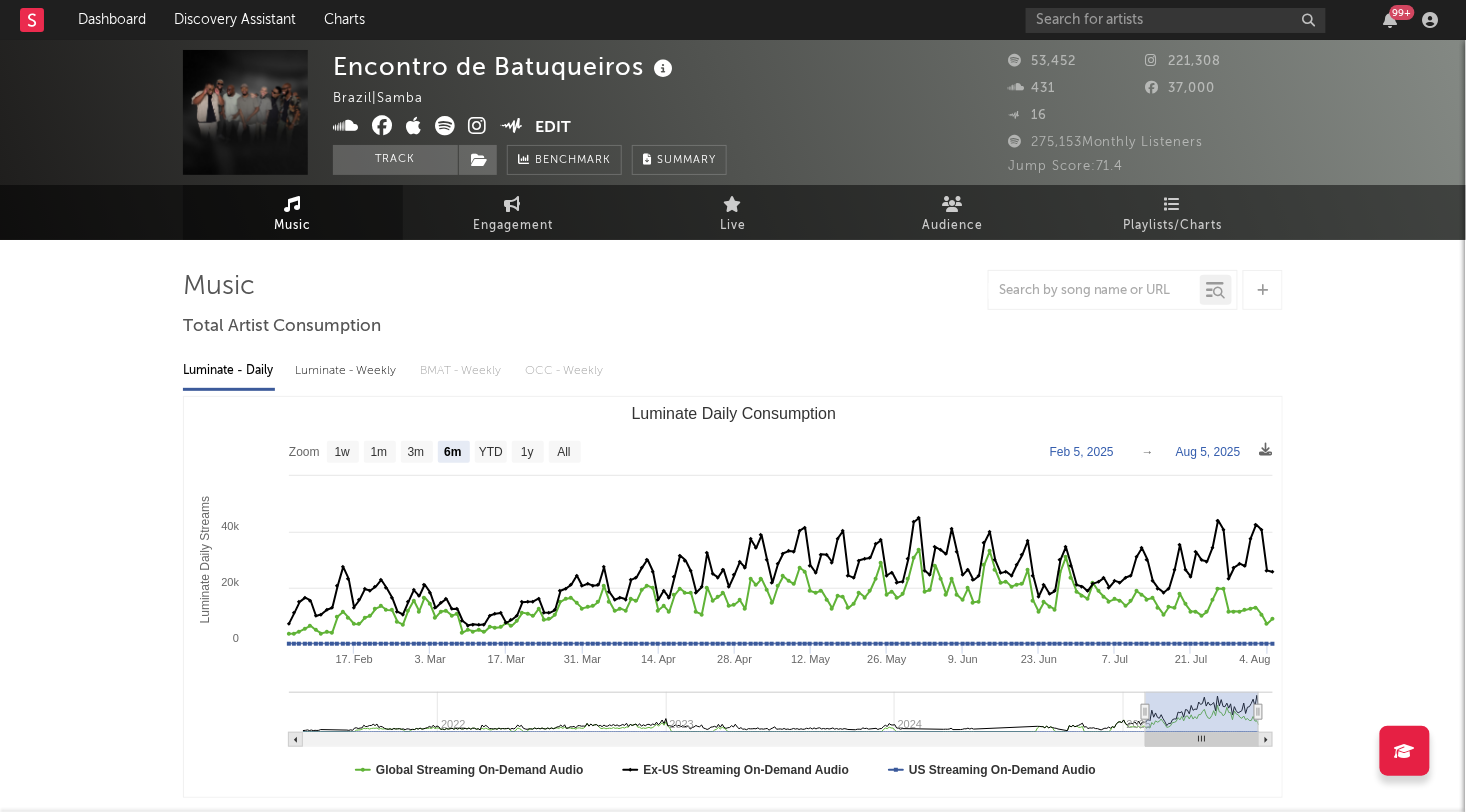 click at bounding box center (733, 290) 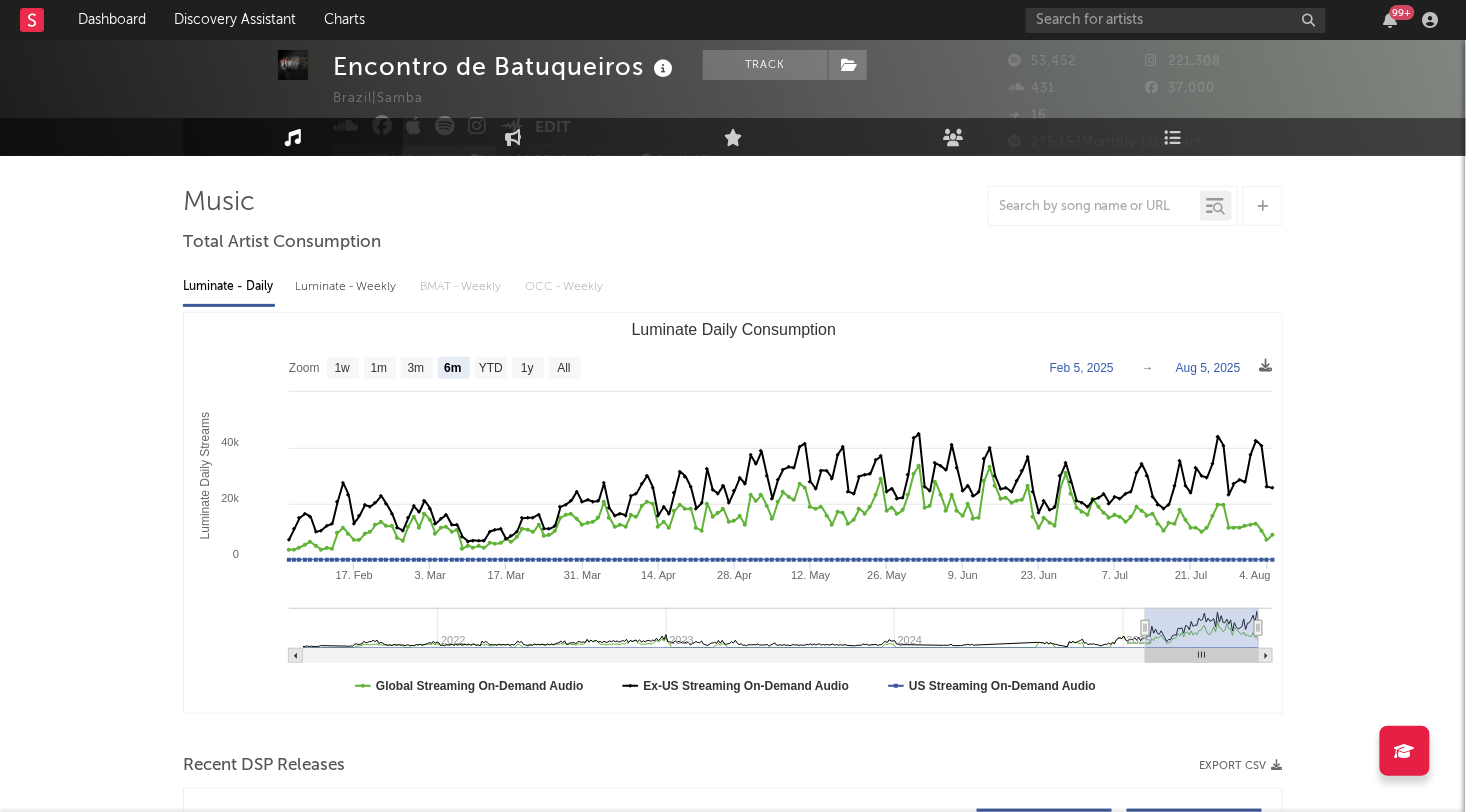 scroll, scrollTop: 0, scrollLeft: 0, axis: both 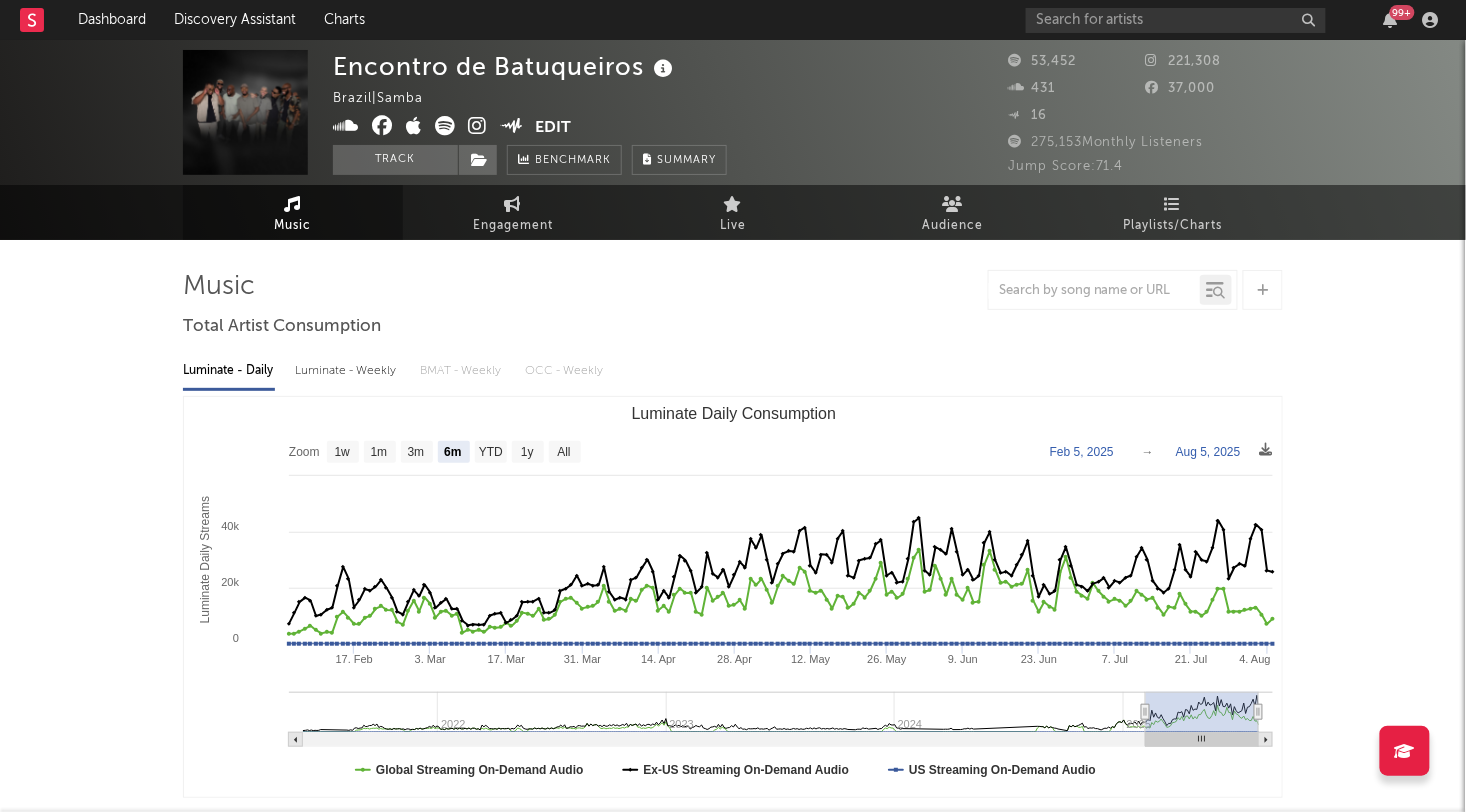 click on "Encontro de Batuqueiros Brazil  |  Samba Edit Track Benchmark Summary" at bounding box center (658, 112) 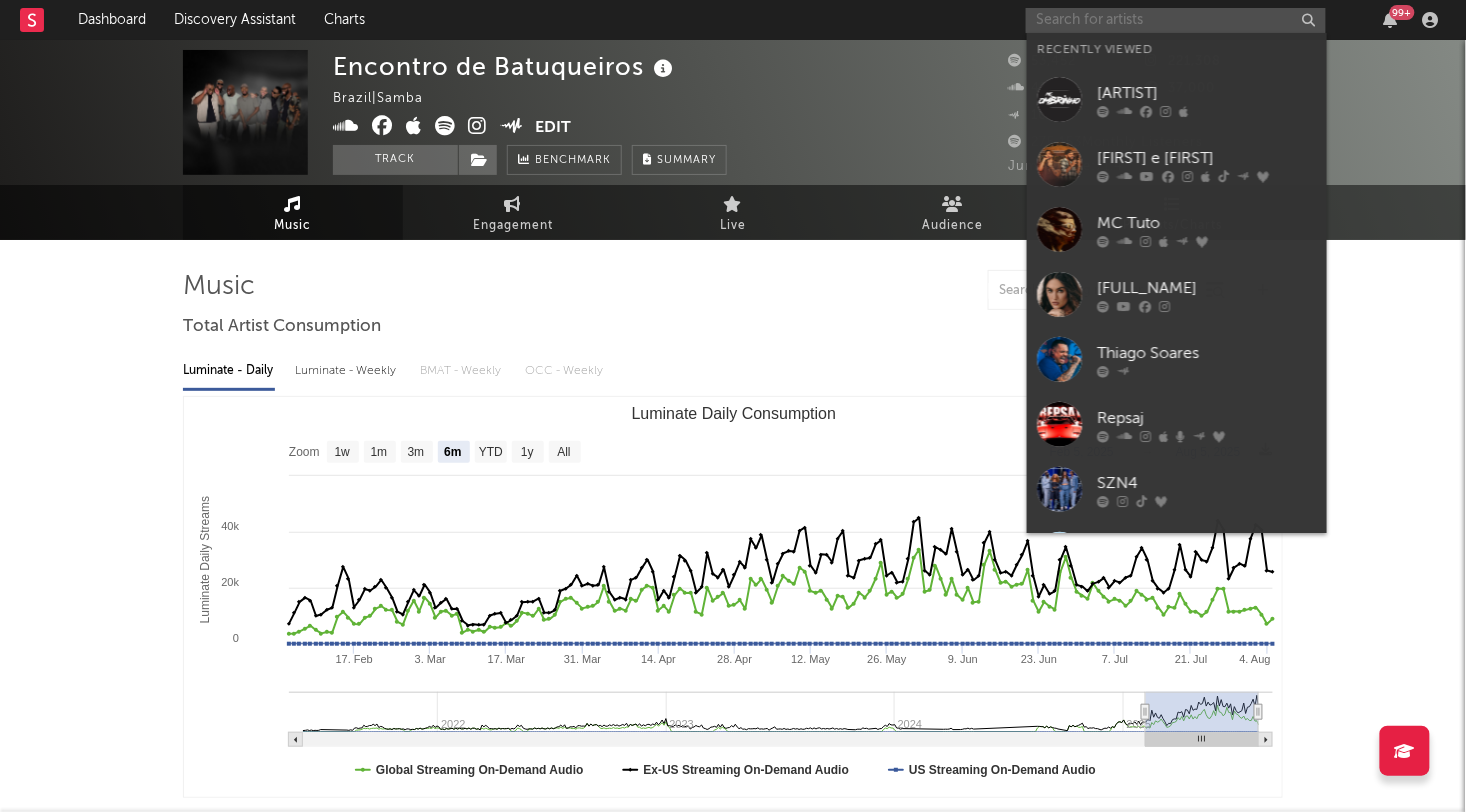 click at bounding box center (1176, 20) 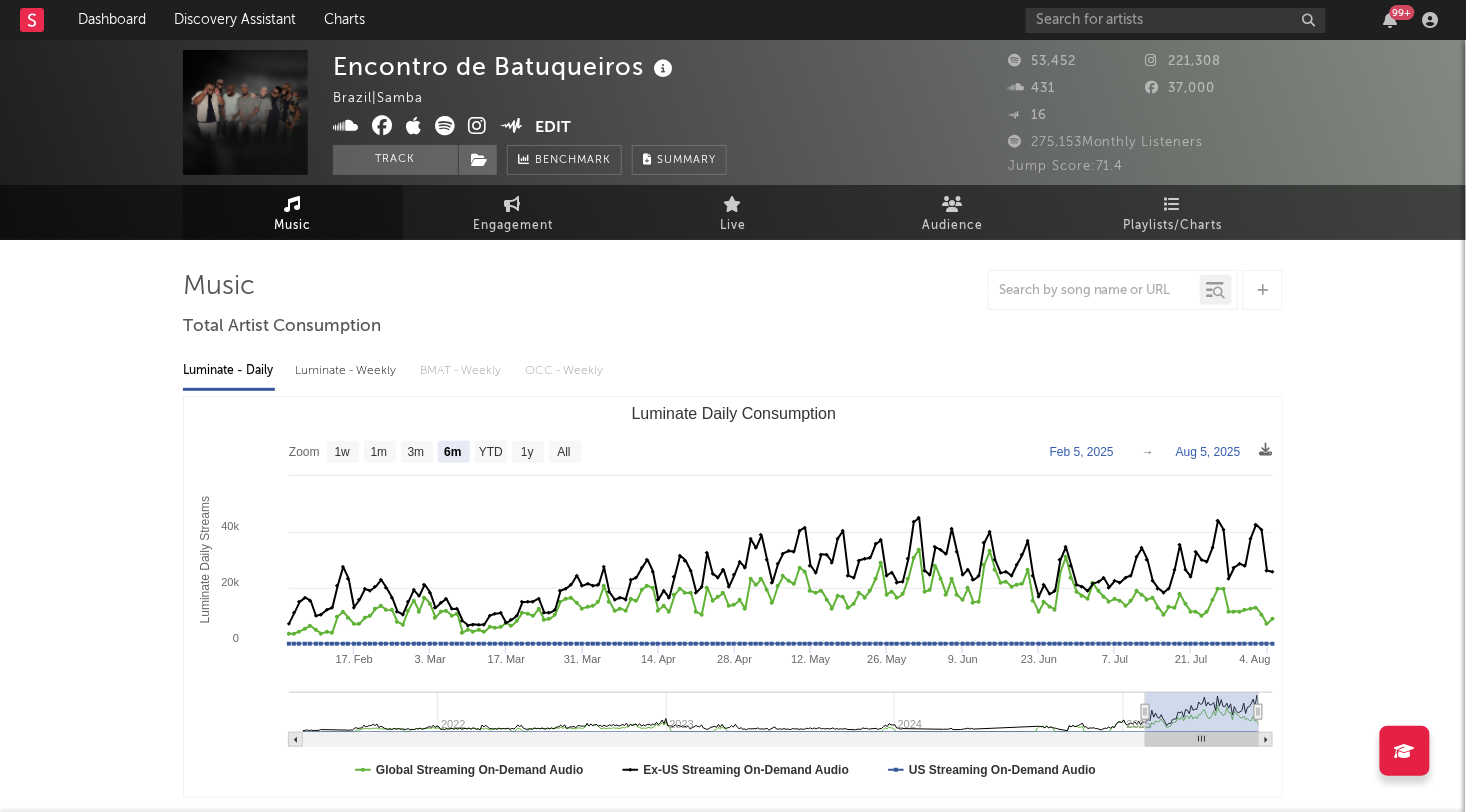 click at bounding box center [733, 290] 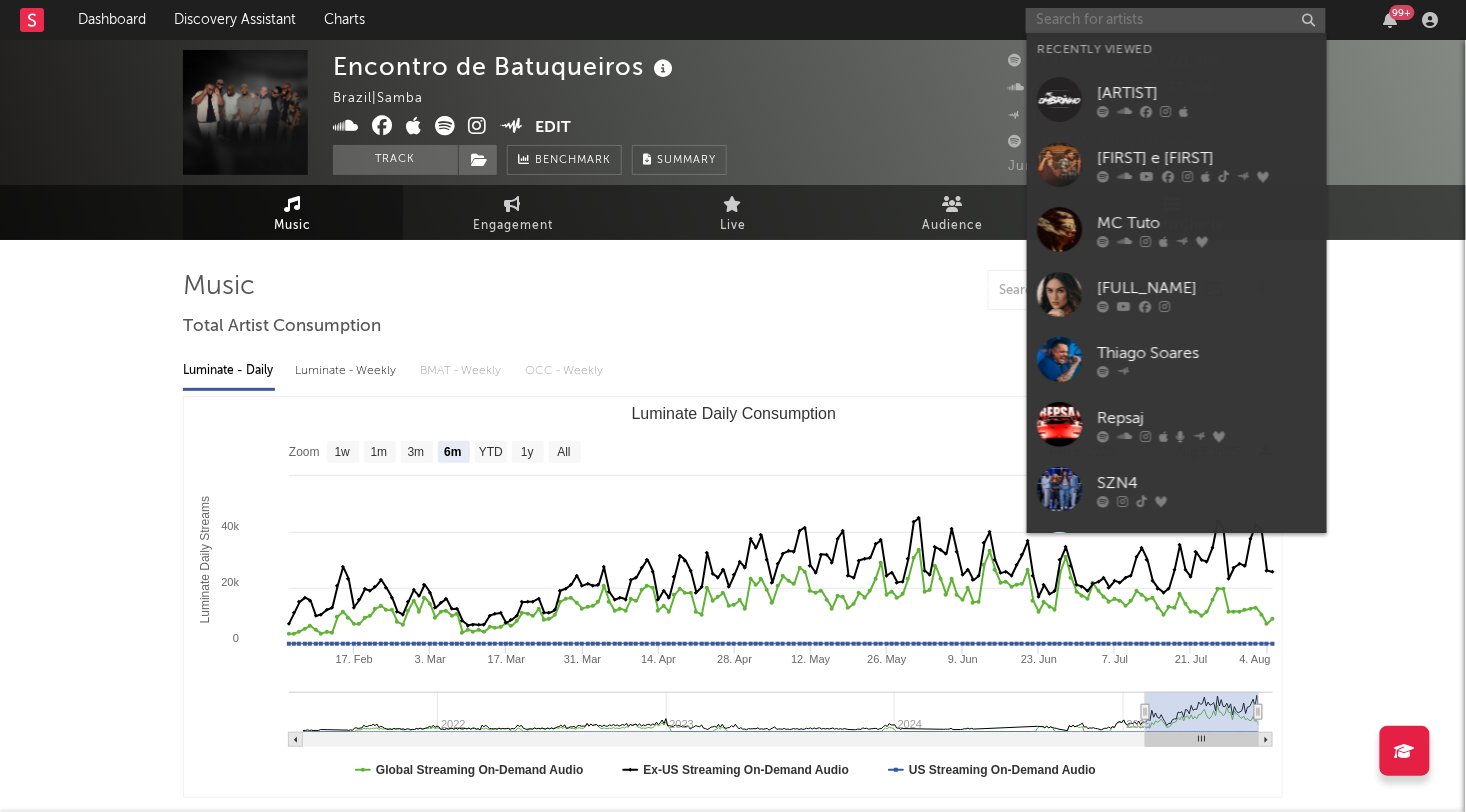 click at bounding box center [1176, 20] 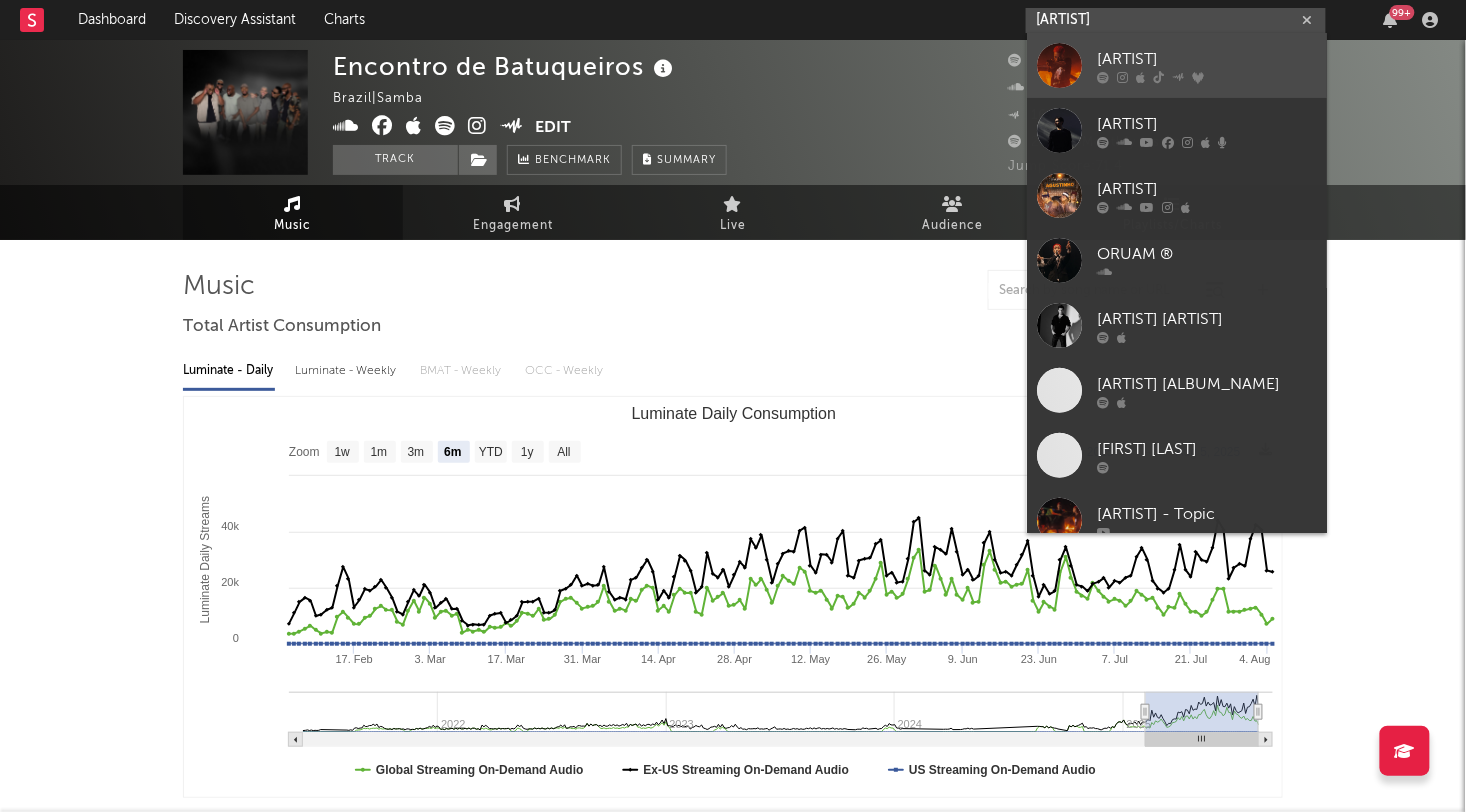 type on "[ARTIST]" 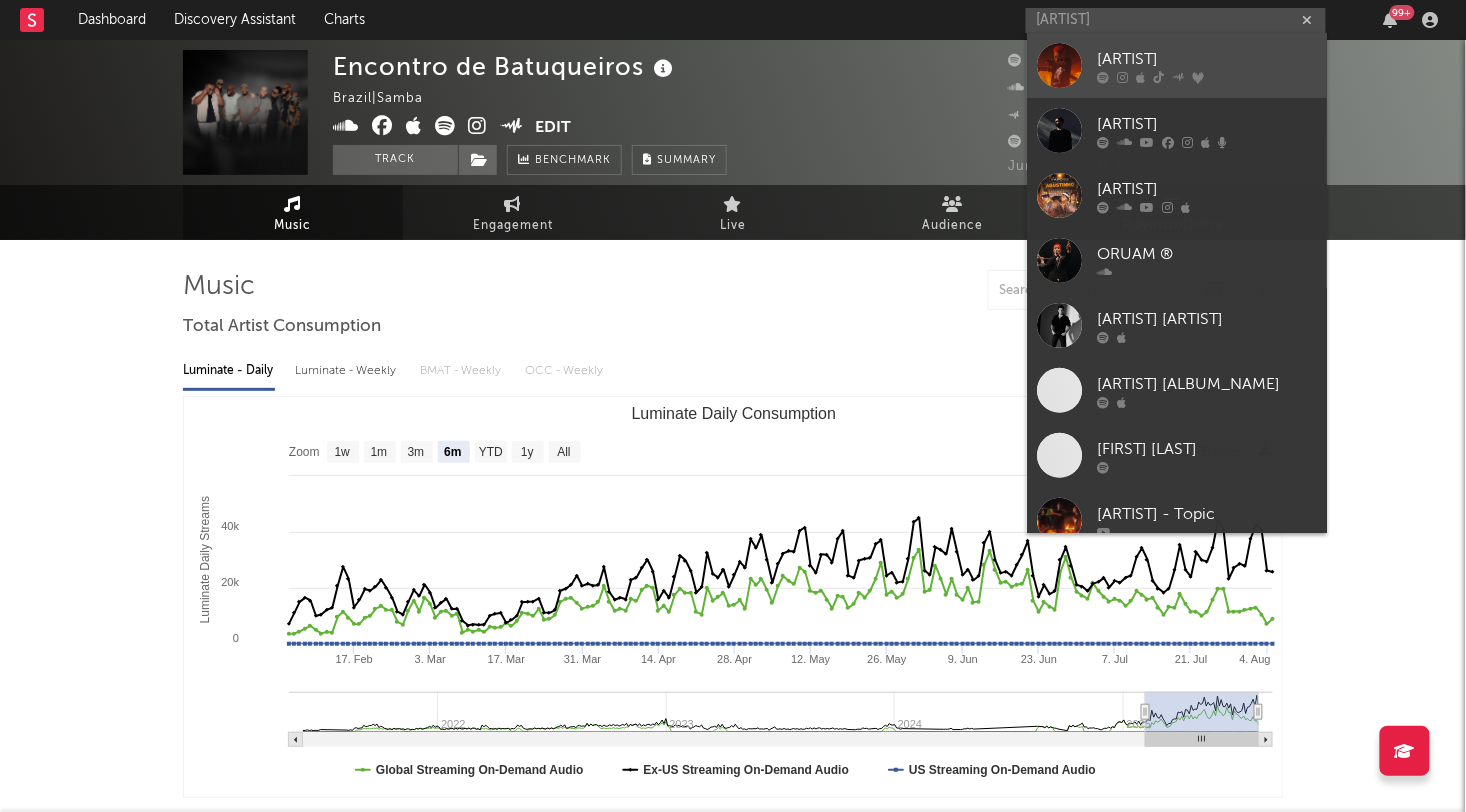 click on "[ARTIST]" at bounding box center (1207, 60) 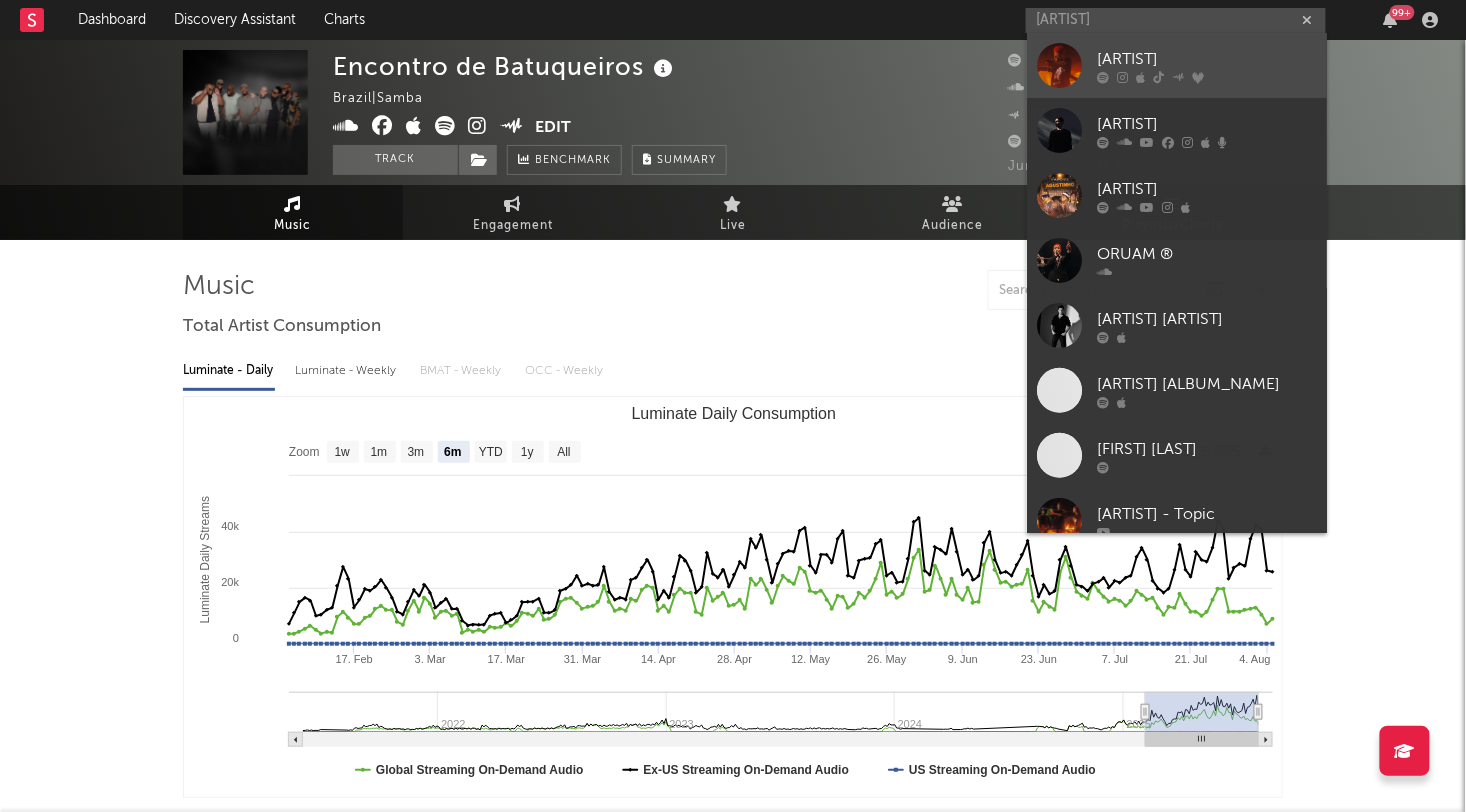 type 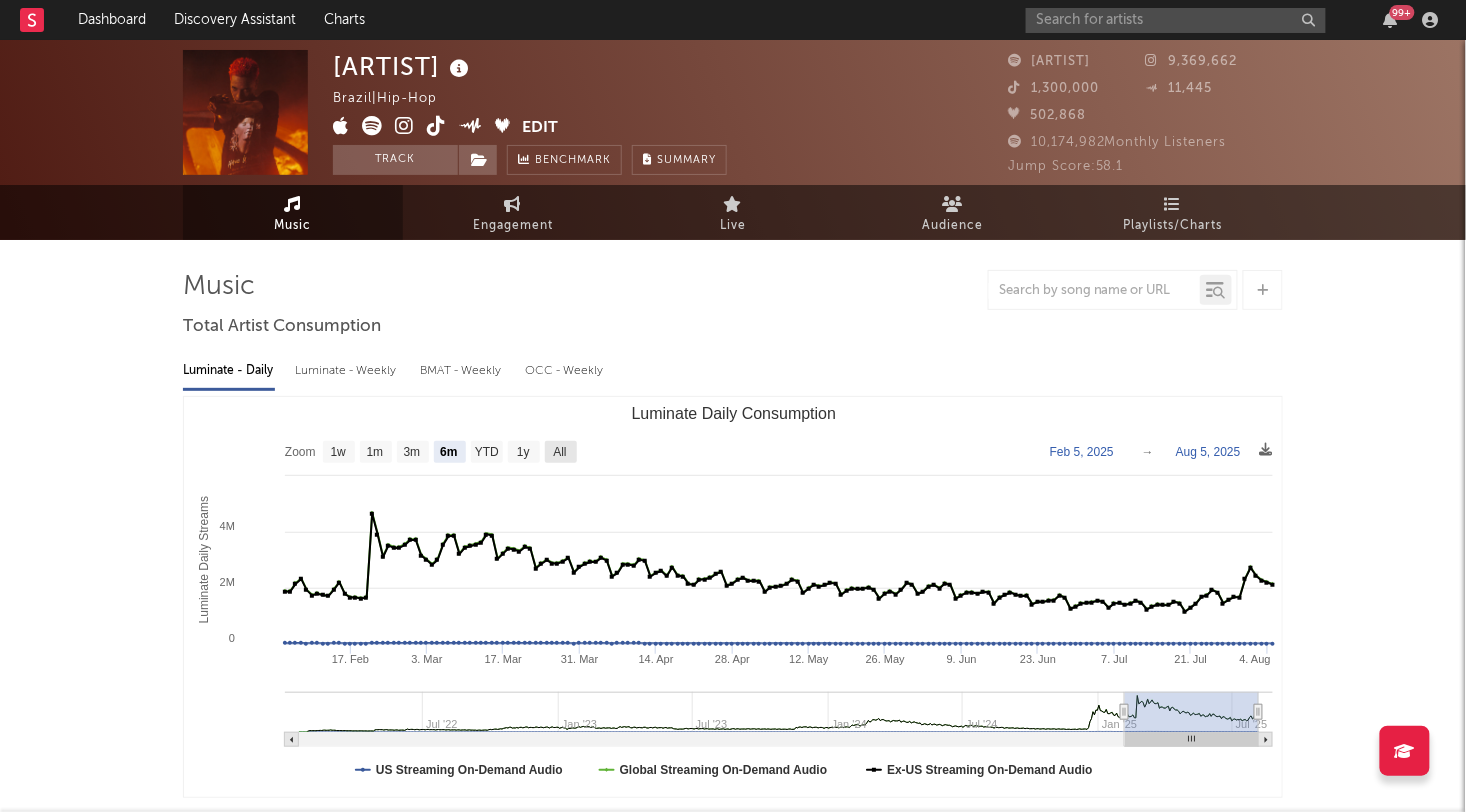 click on "All" 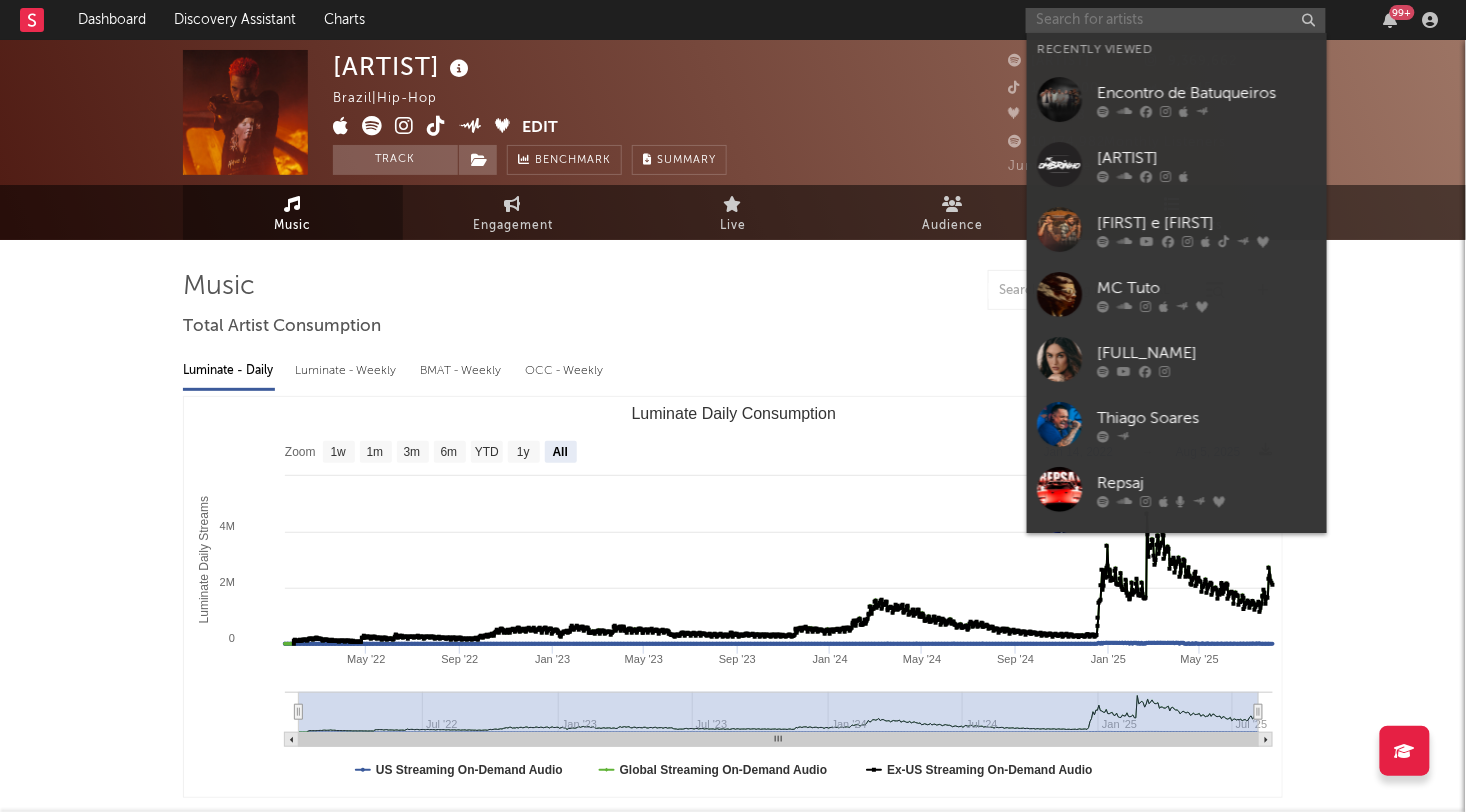click at bounding box center [1176, 20] 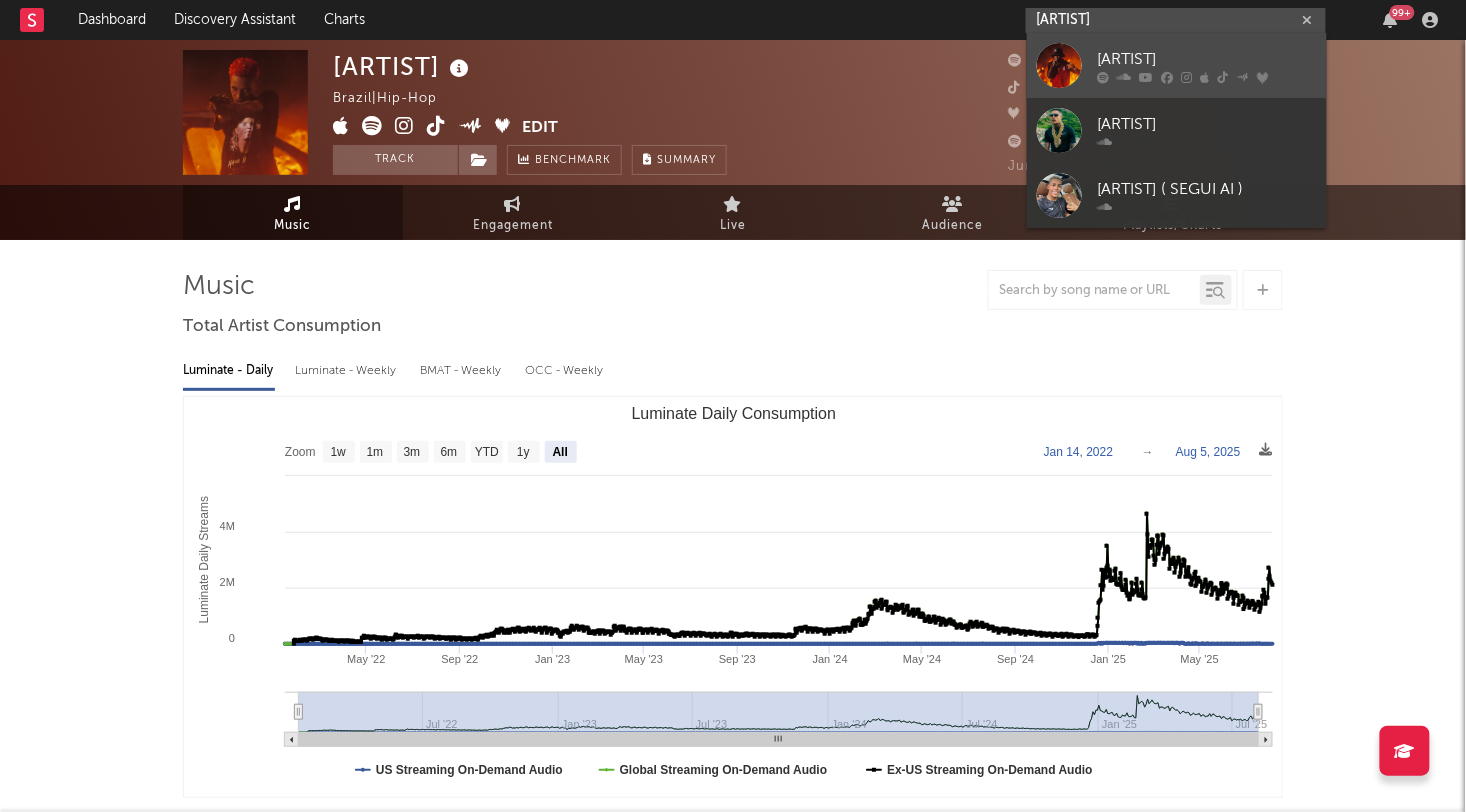 type on "[ARTIST]" 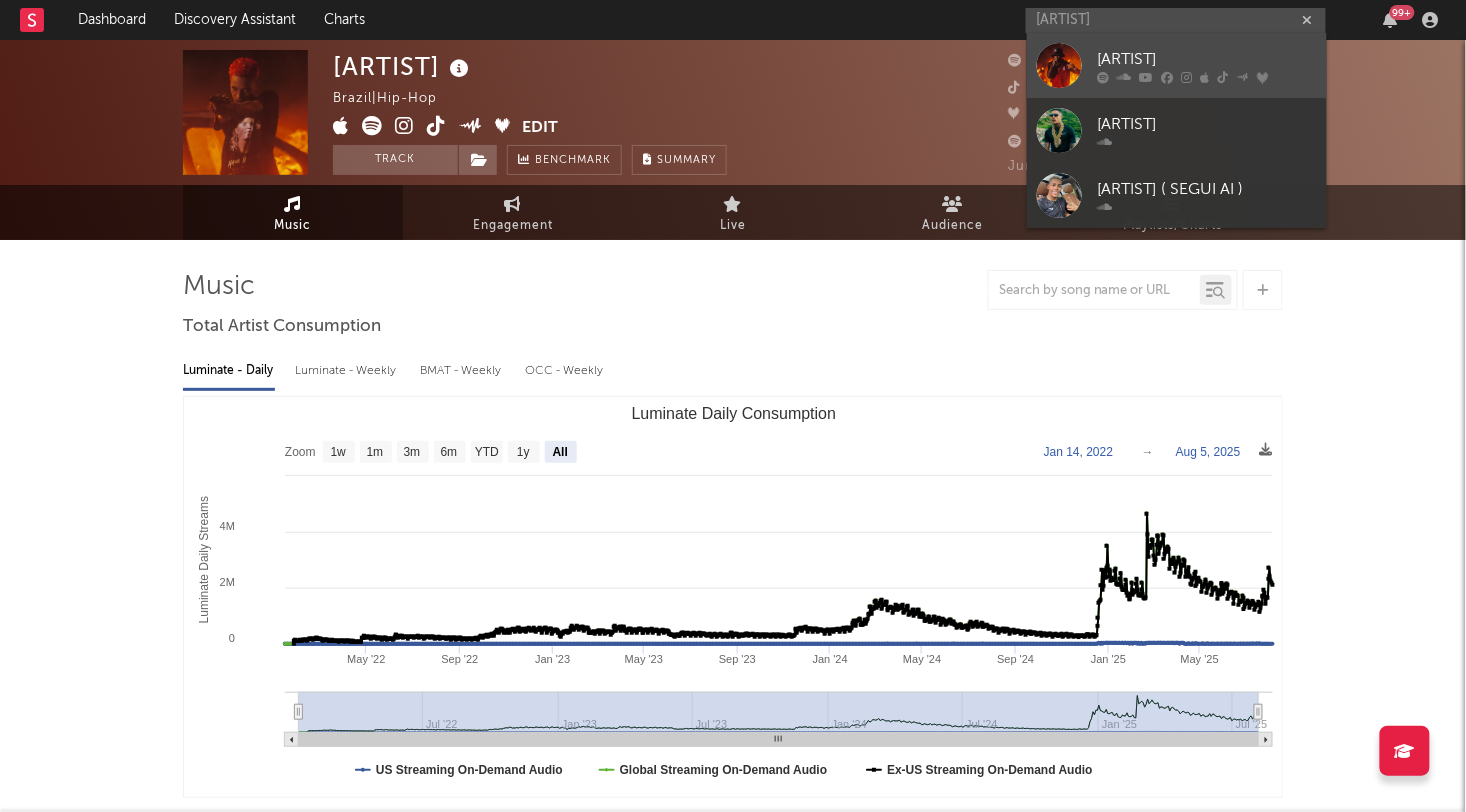click on "[ARTIST]" at bounding box center (1207, 60) 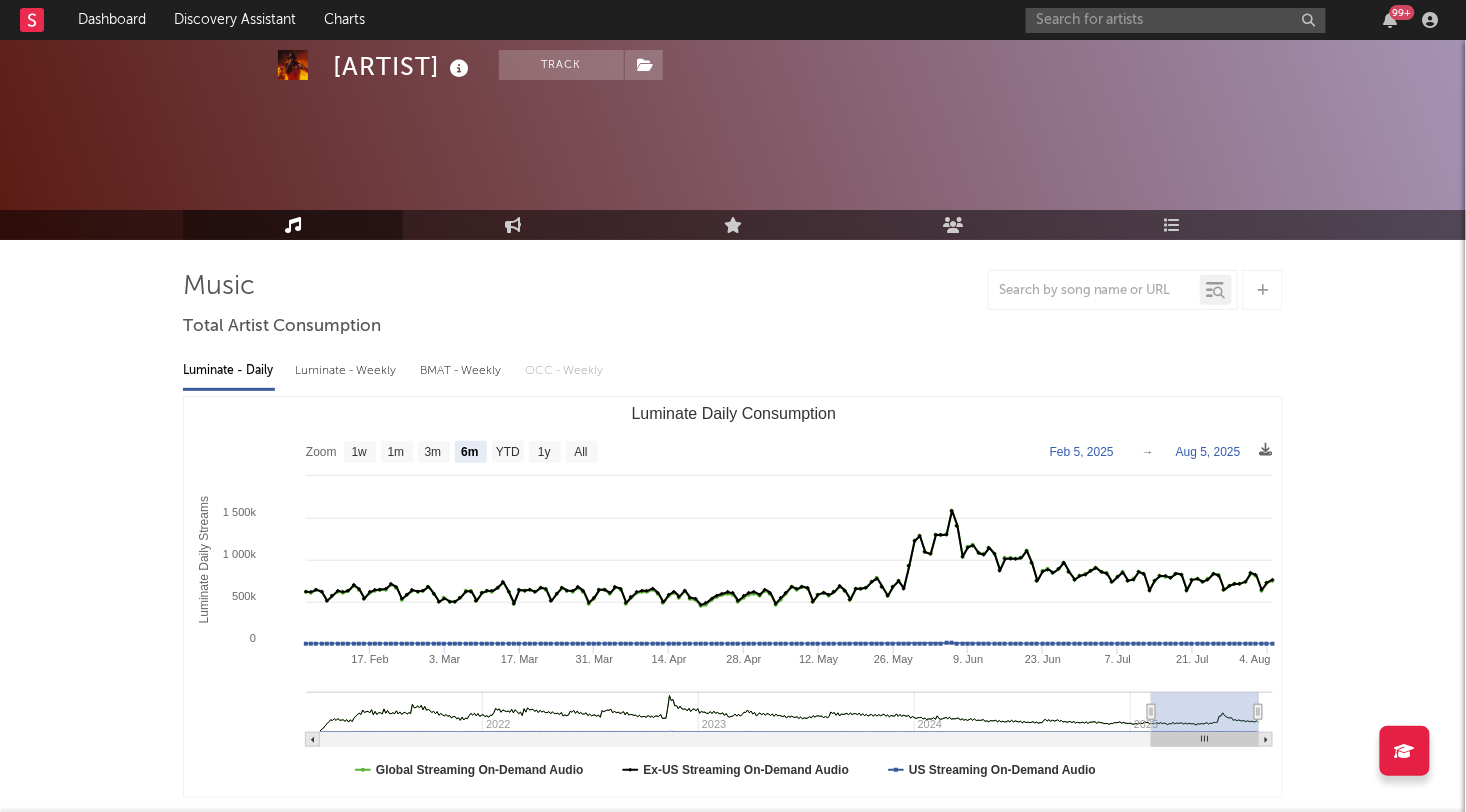 scroll, scrollTop: 91, scrollLeft: 0, axis: vertical 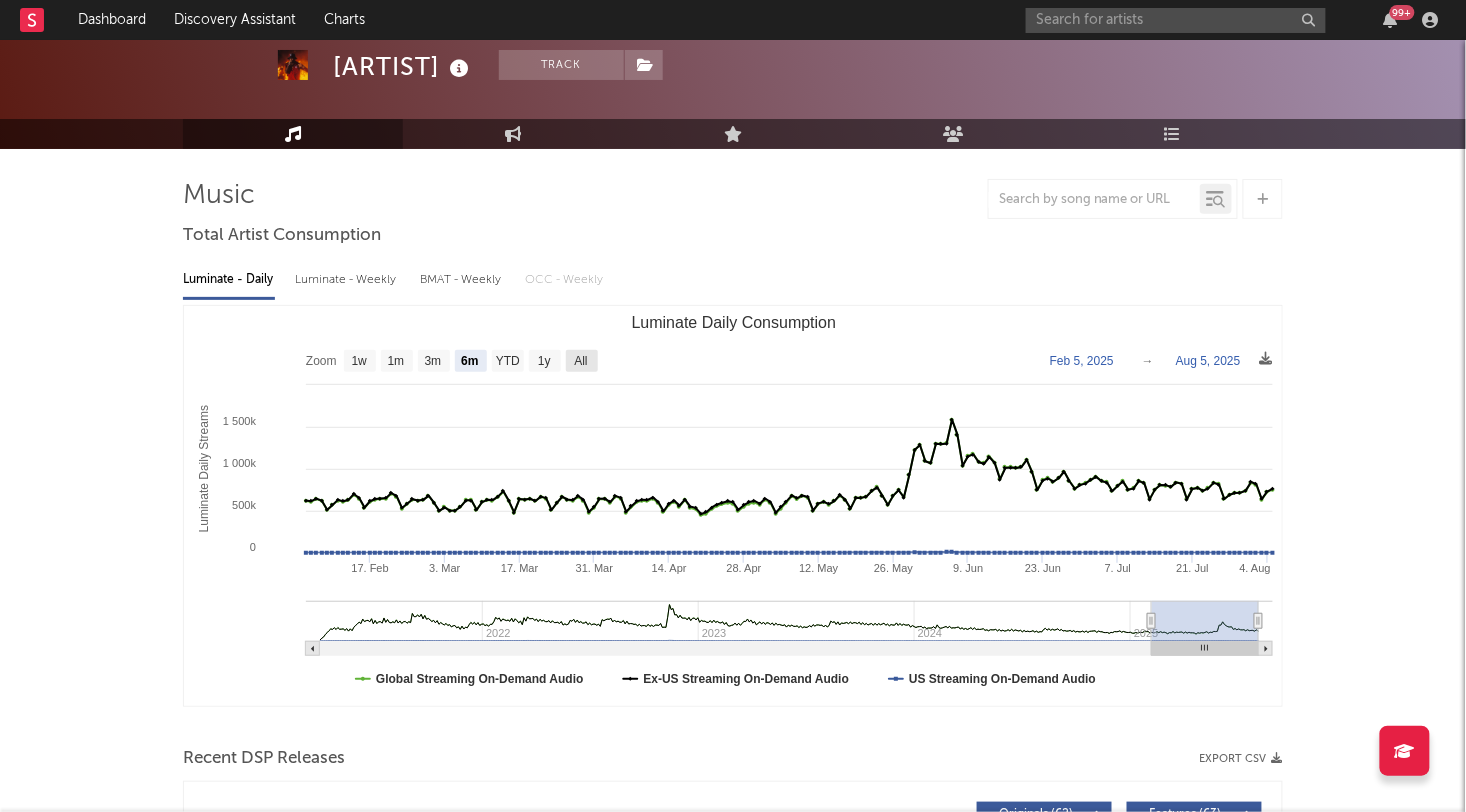 click on "All" 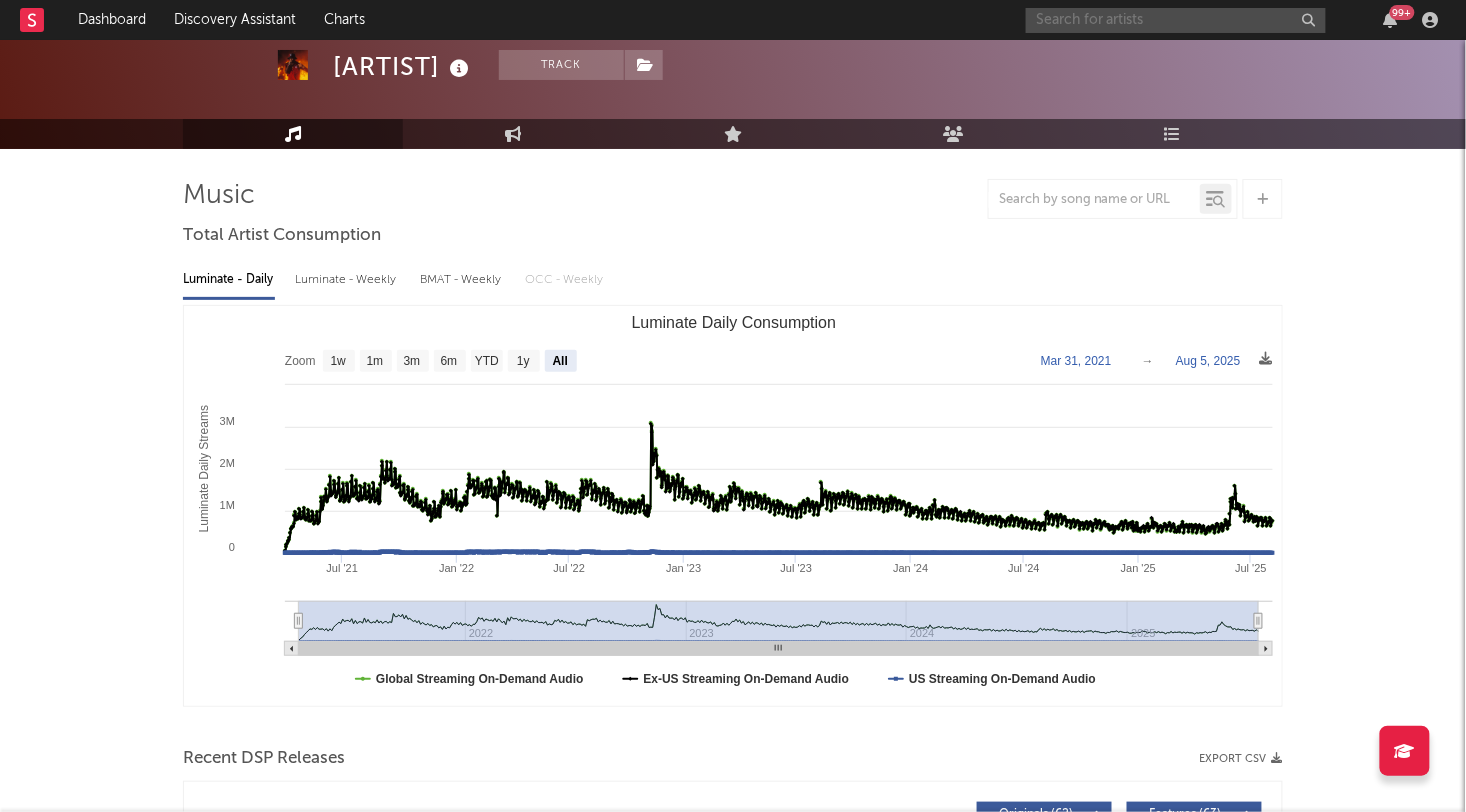click at bounding box center [1176, 20] 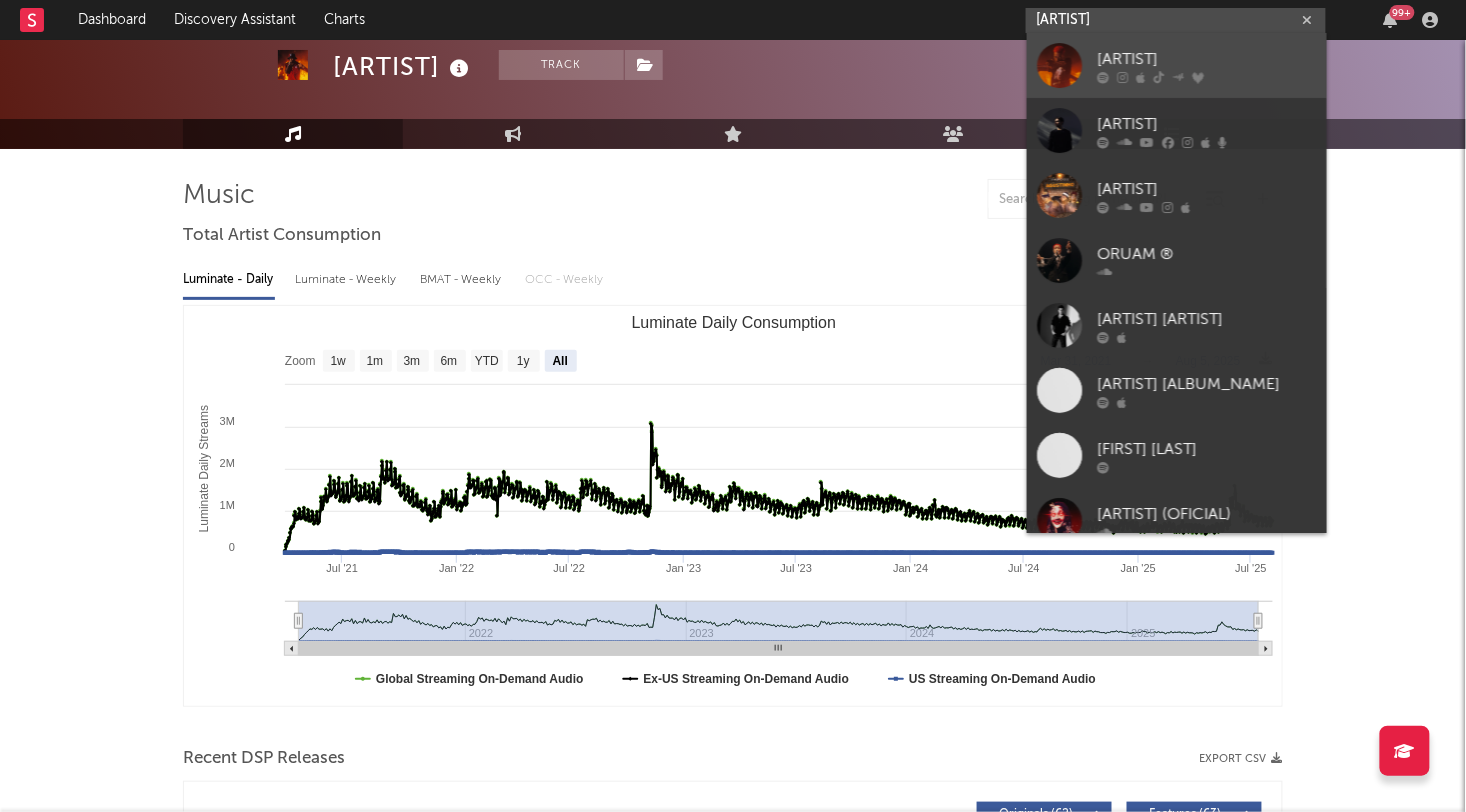 type on "[ARTIST]" 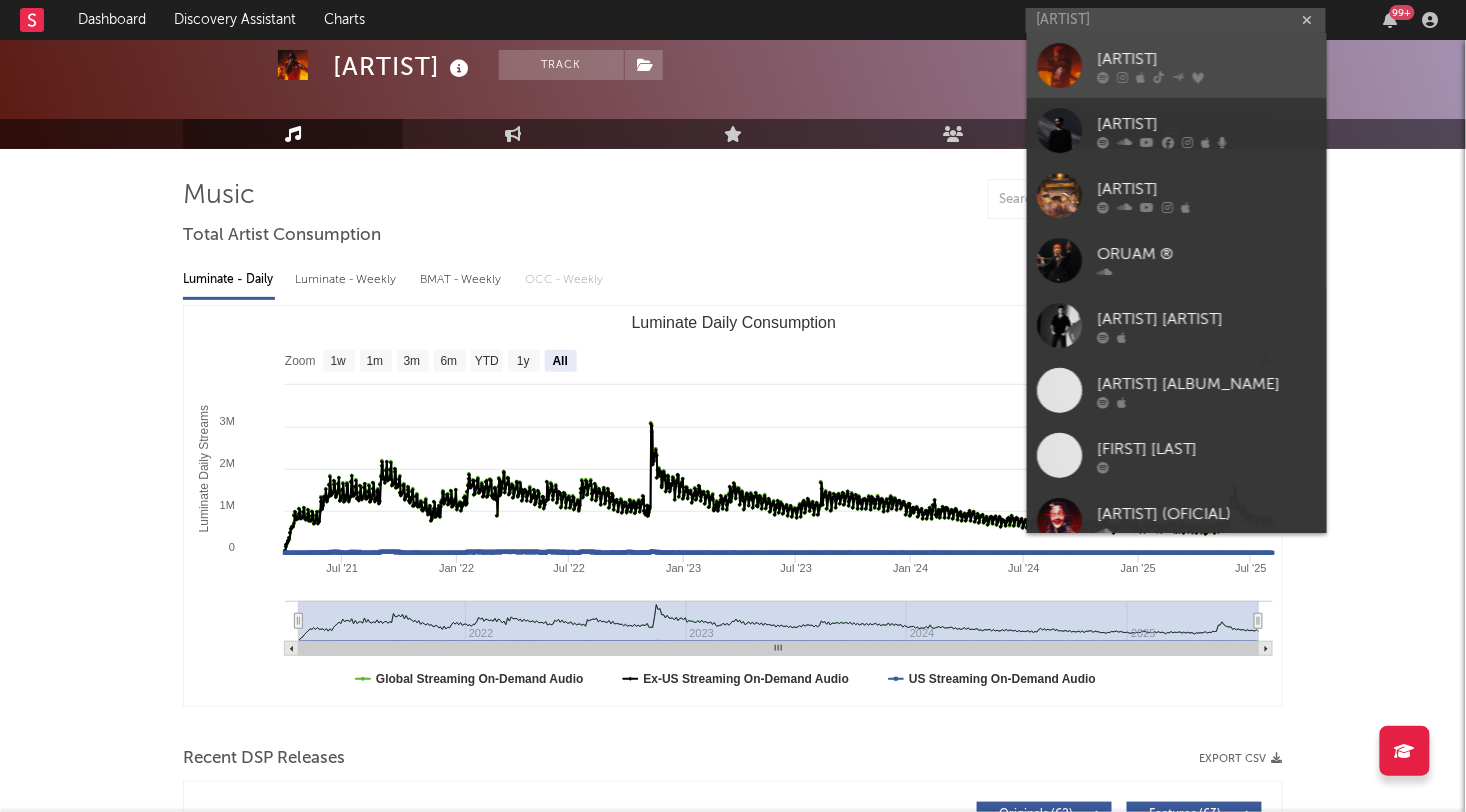click on "[ARTIST]" at bounding box center [1207, 60] 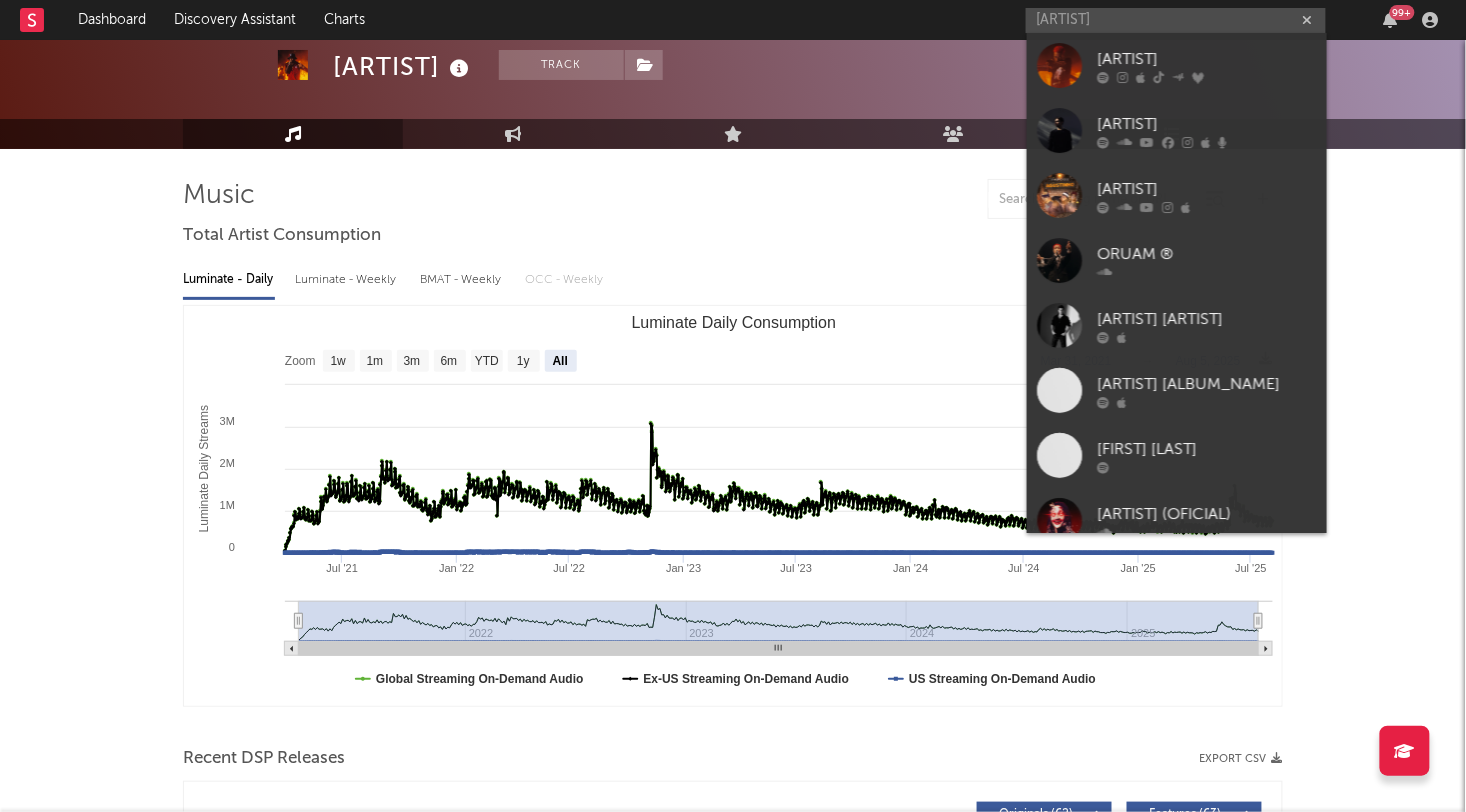 type 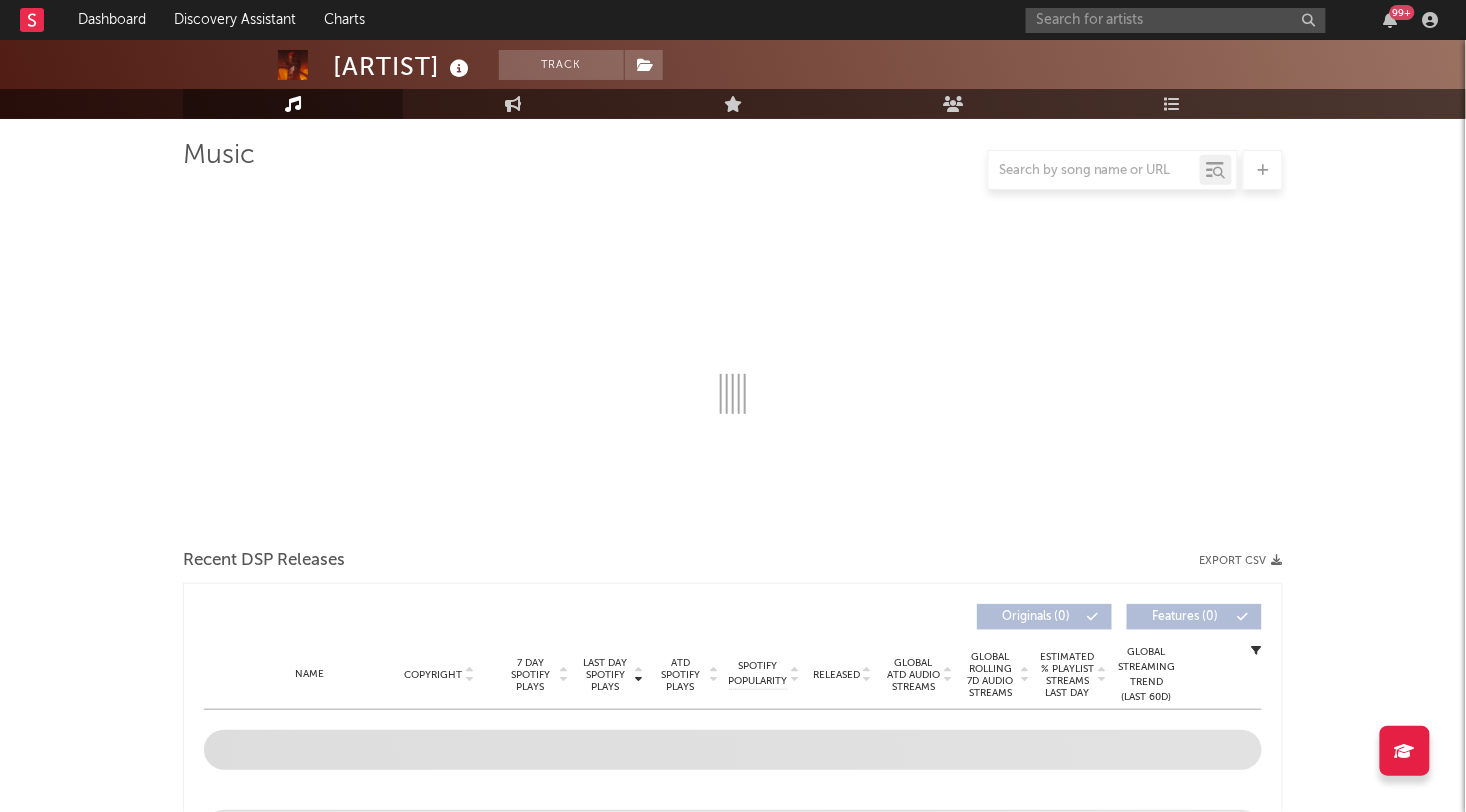 scroll, scrollTop: 0, scrollLeft: 0, axis: both 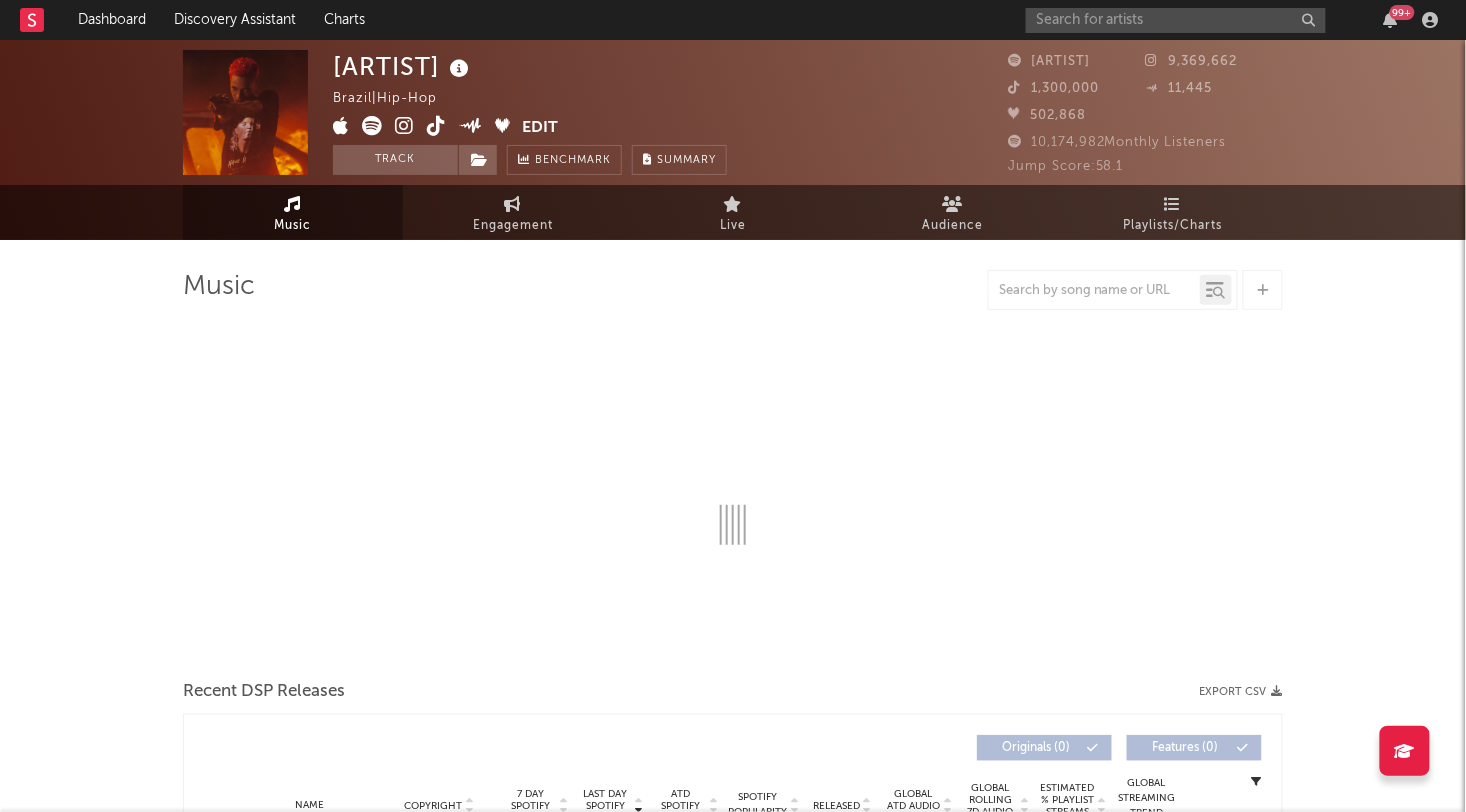select on "6m" 